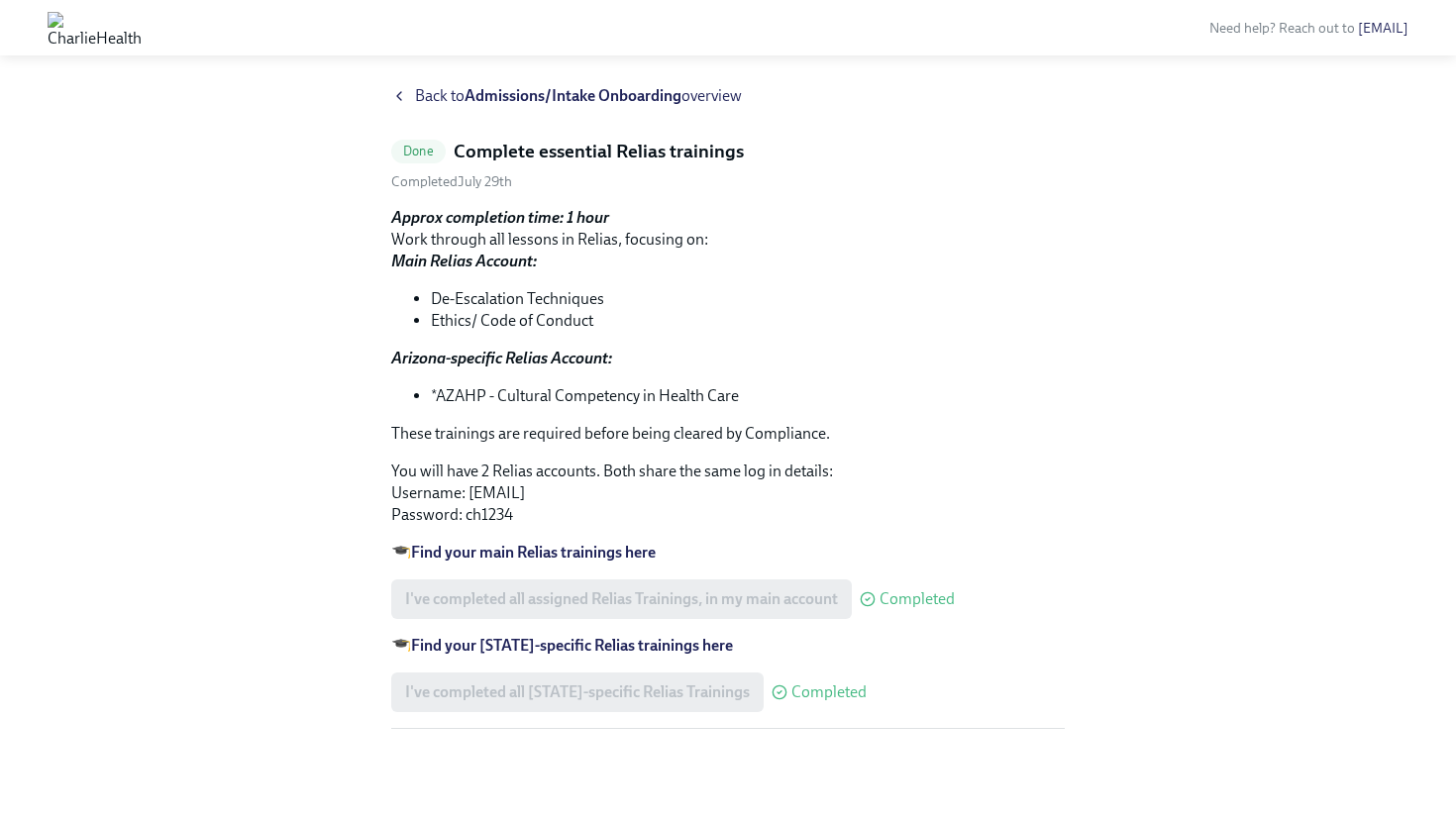 scroll, scrollTop: 0, scrollLeft: 0, axis: both 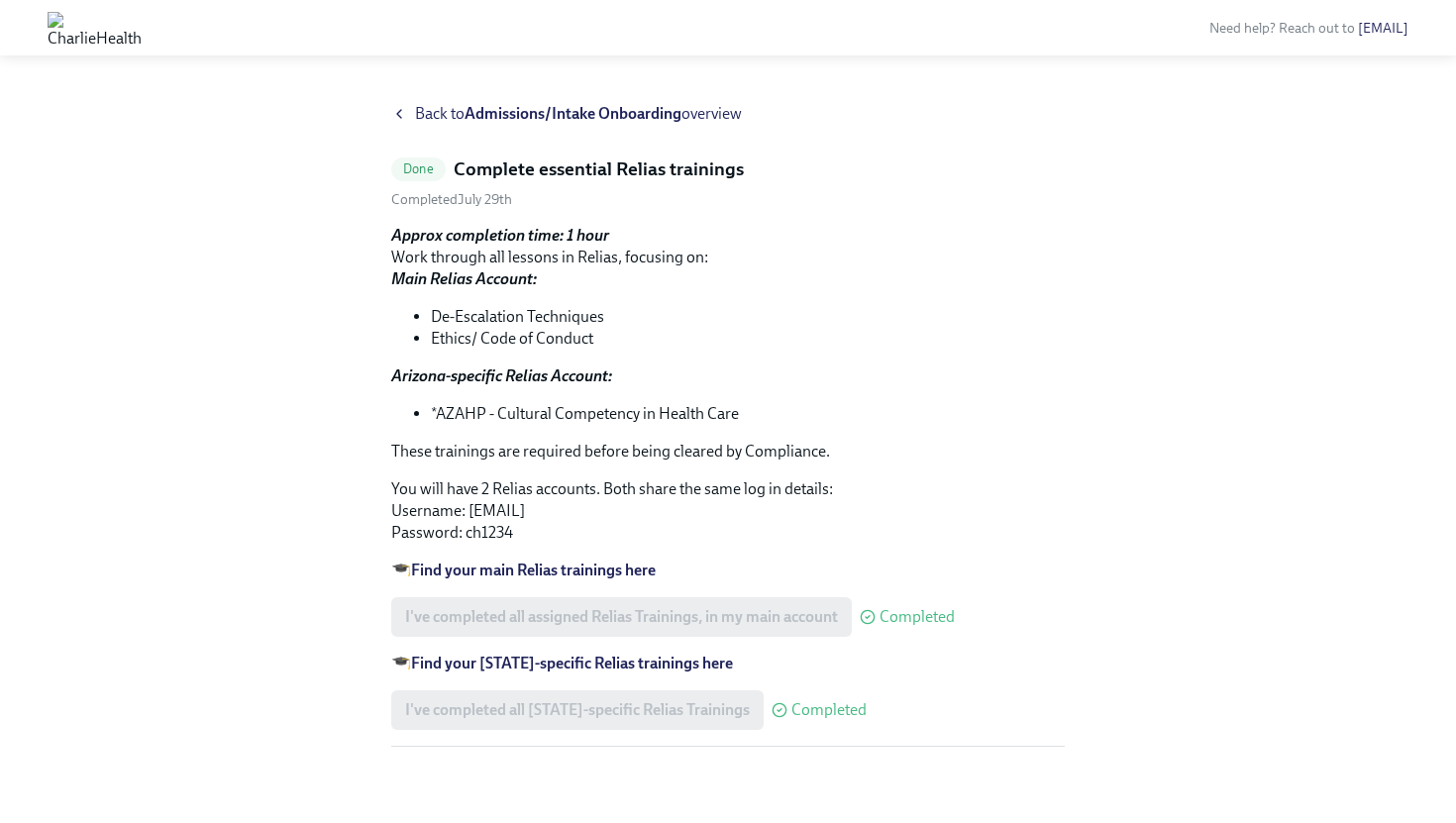 click on "Admissions/Intake Onboarding" at bounding box center (572, 113) 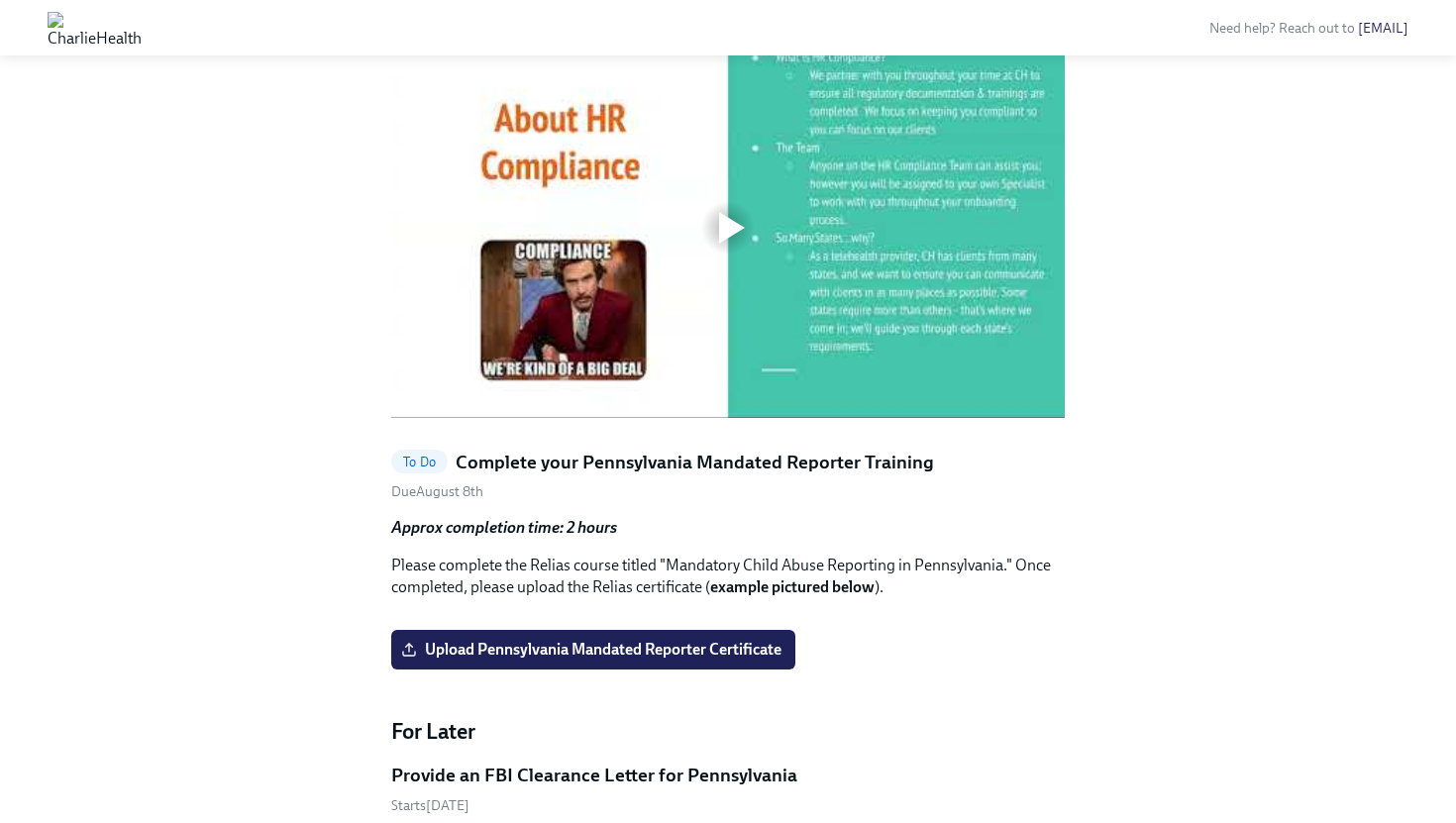 scroll, scrollTop: 777, scrollLeft: 0, axis: vertical 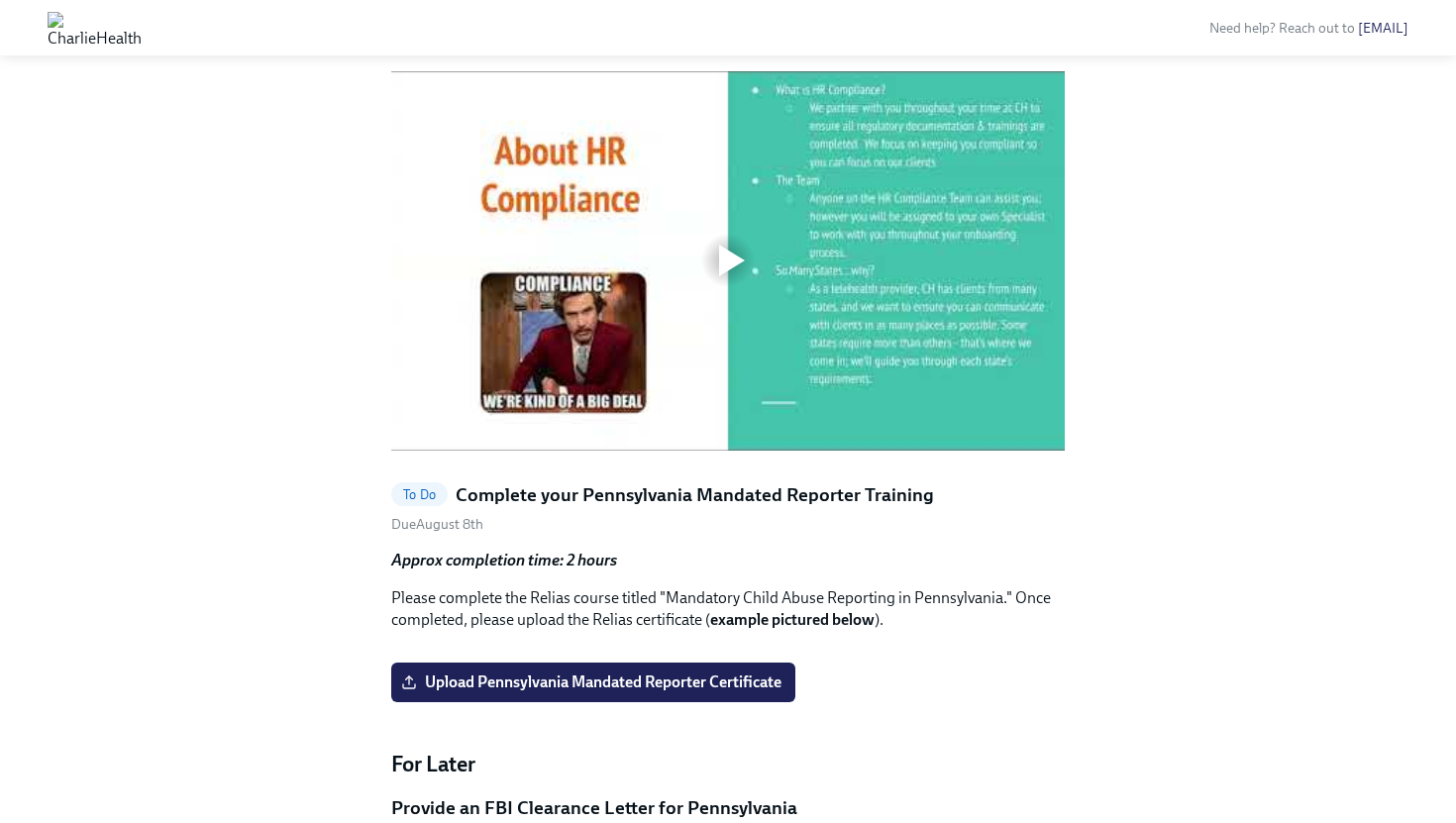 click on "To Do" at bounding box center (419, -60) 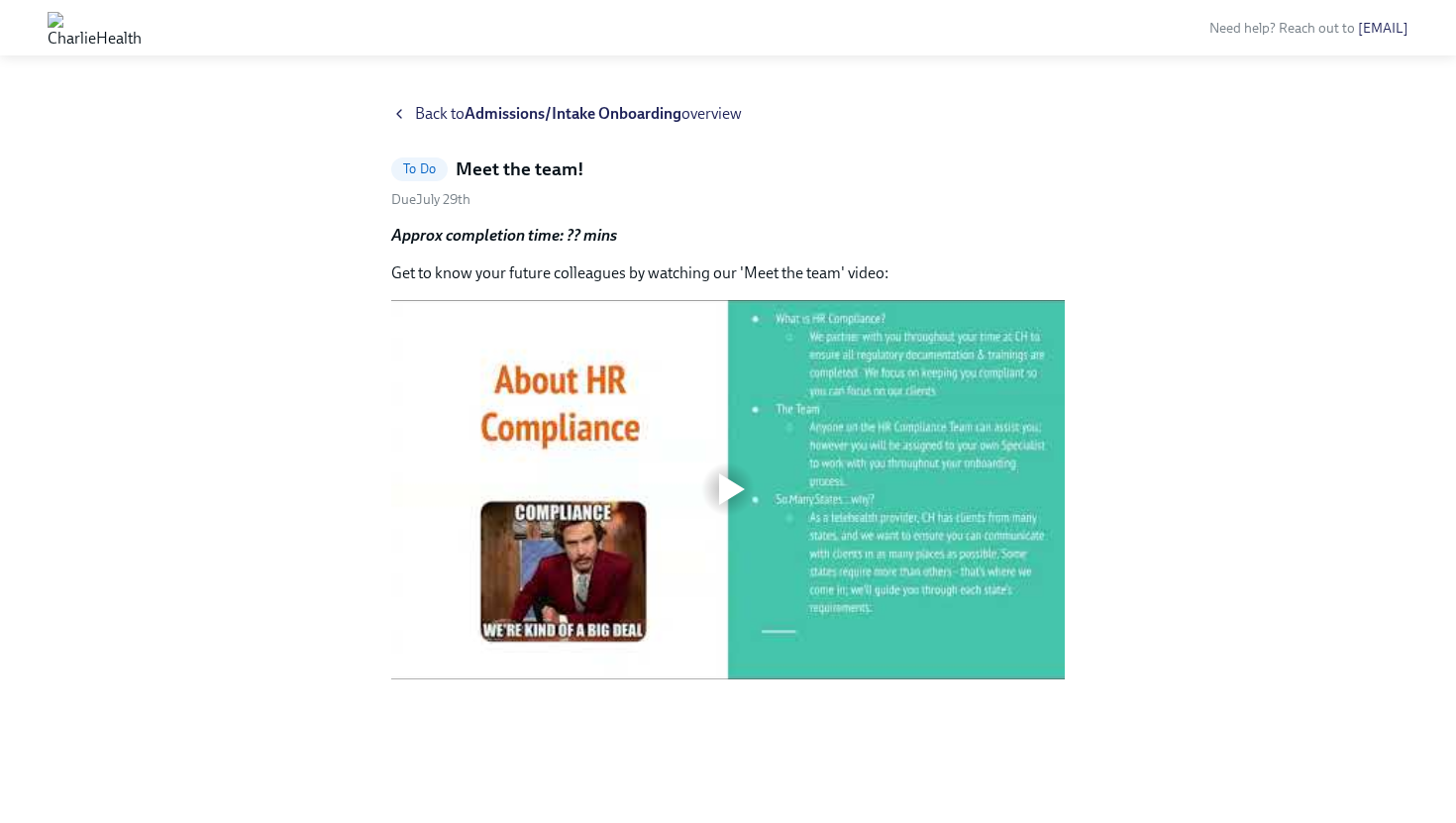 scroll, scrollTop: 0, scrollLeft: 0, axis: both 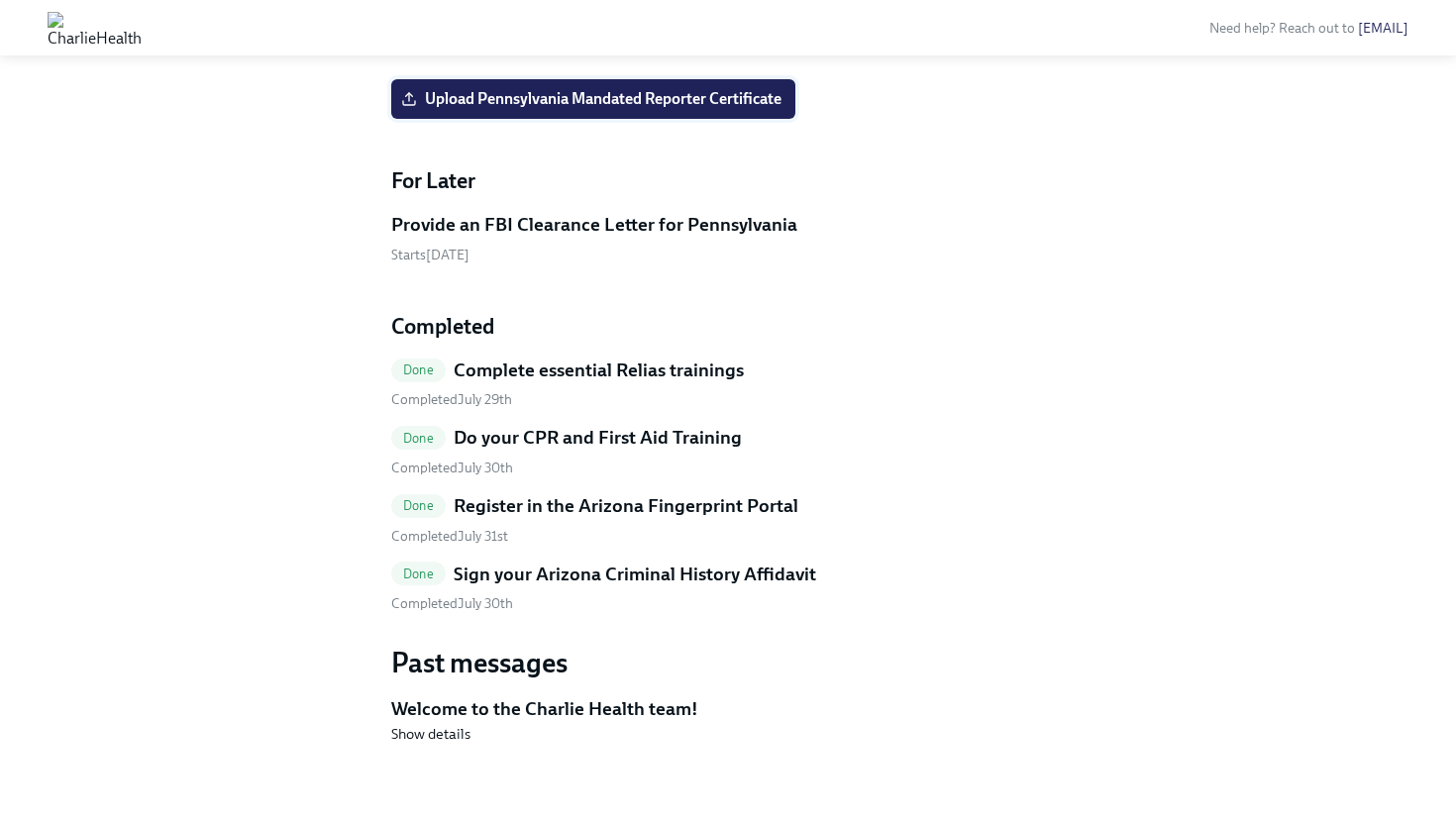 click on "Upload Pennsylvania Mandated Reporter Certificate" at bounding box center (593, 99) 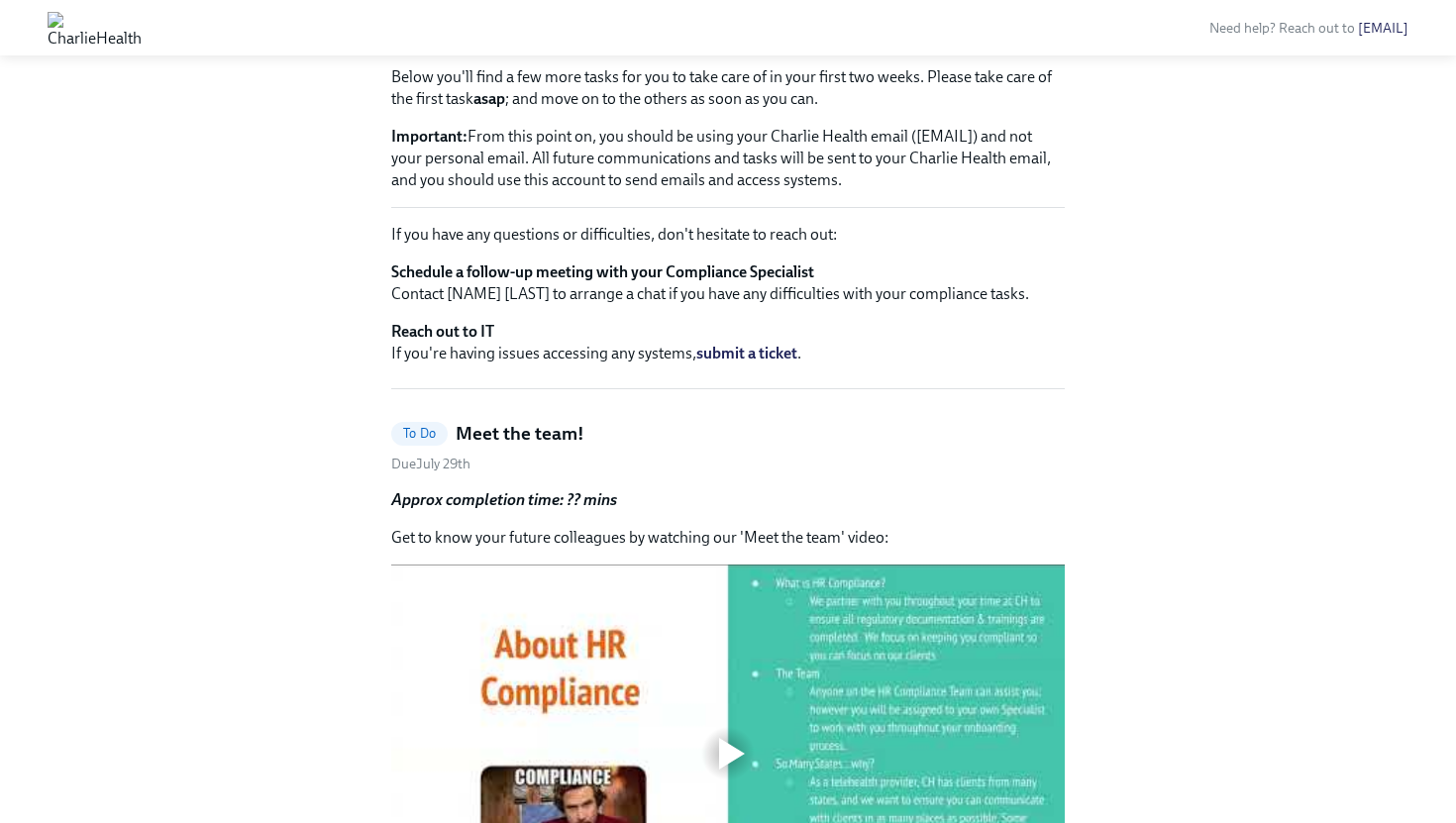 scroll, scrollTop: 0, scrollLeft: 0, axis: both 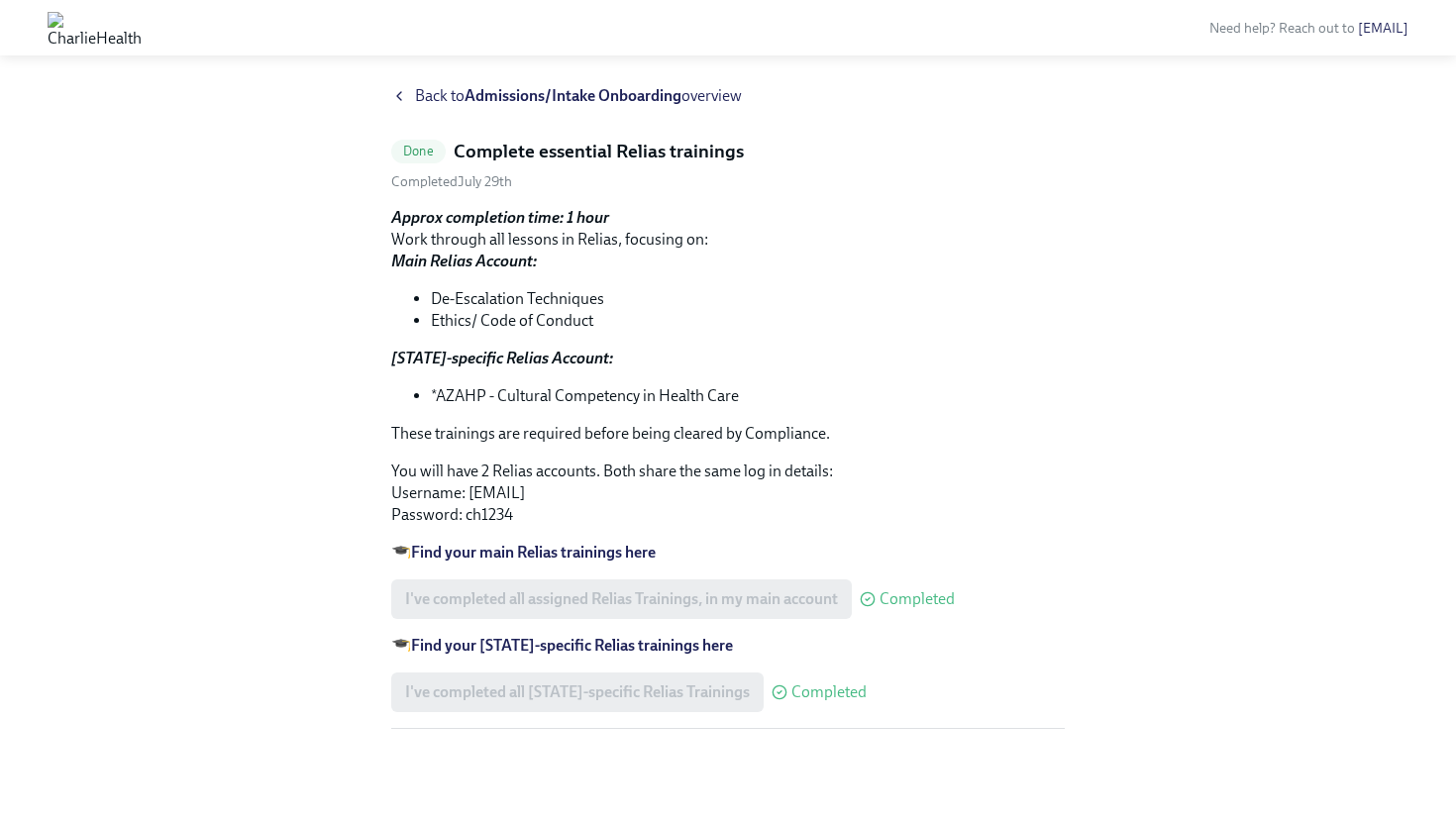 click on "Admissions/Intake Onboarding" at bounding box center [572, 95] 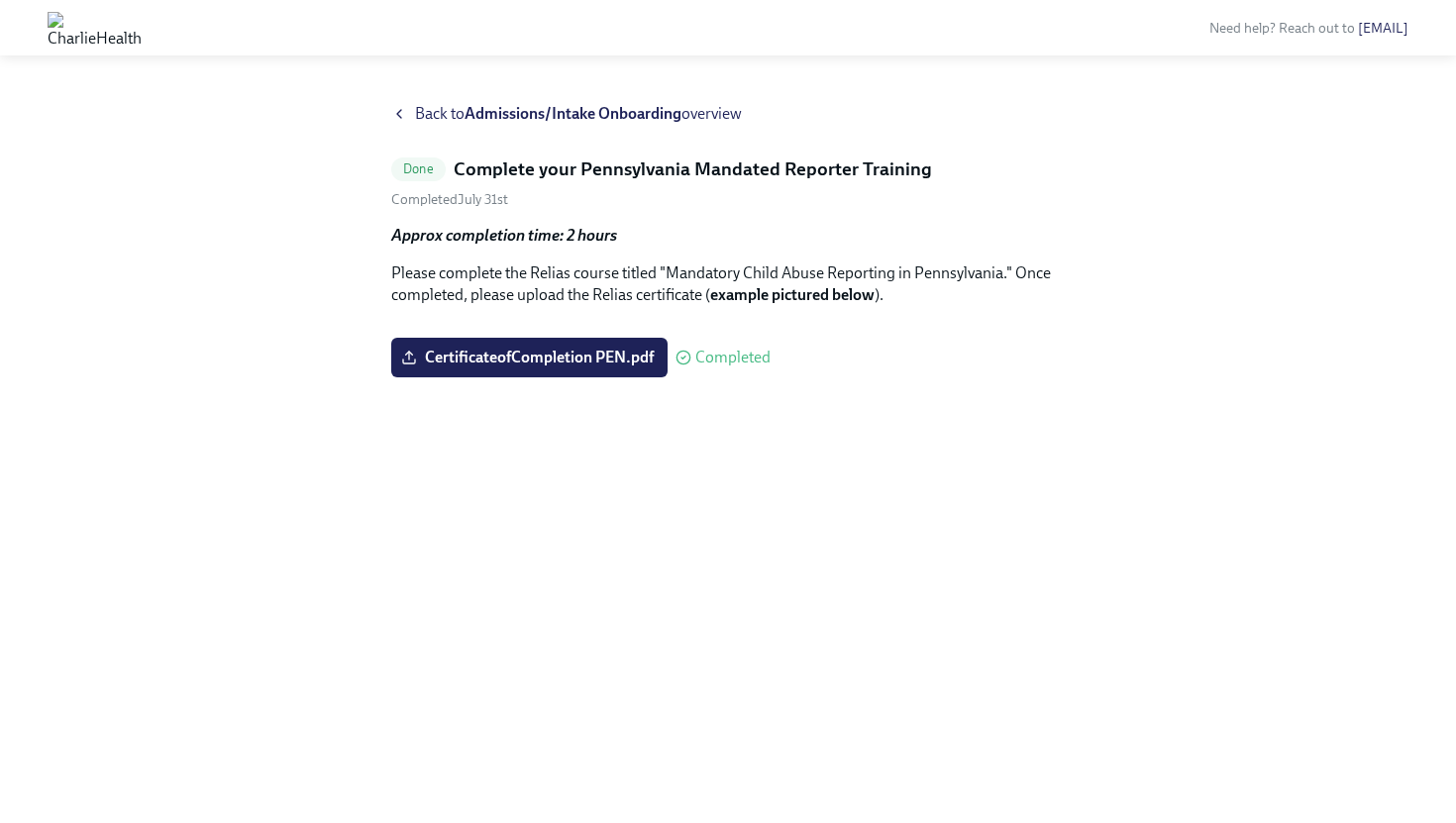 scroll, scrollTop: 19, scrollLeft: 0, axis: vertical 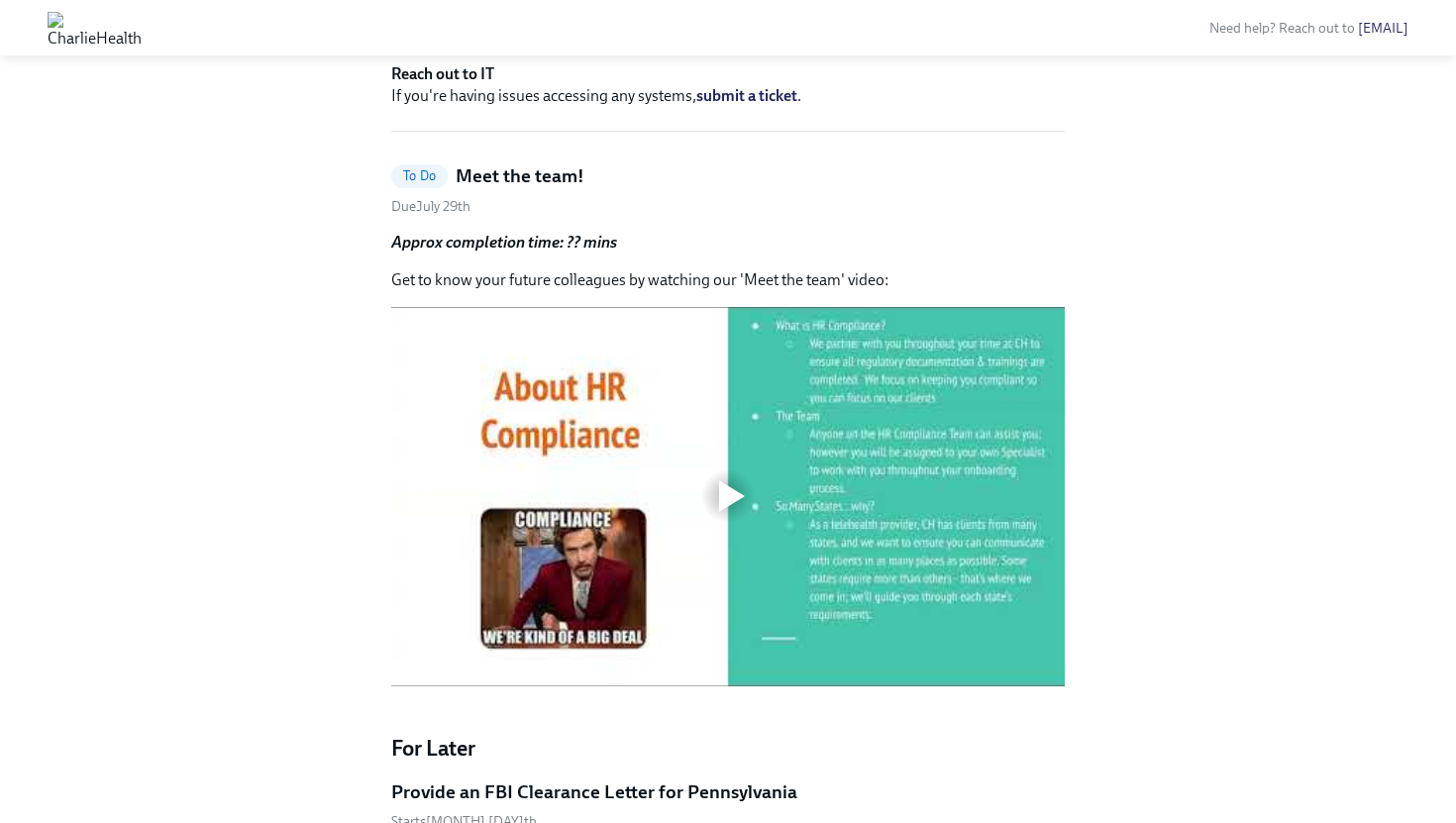 click on "To Do" at bounding box center [419, 175] 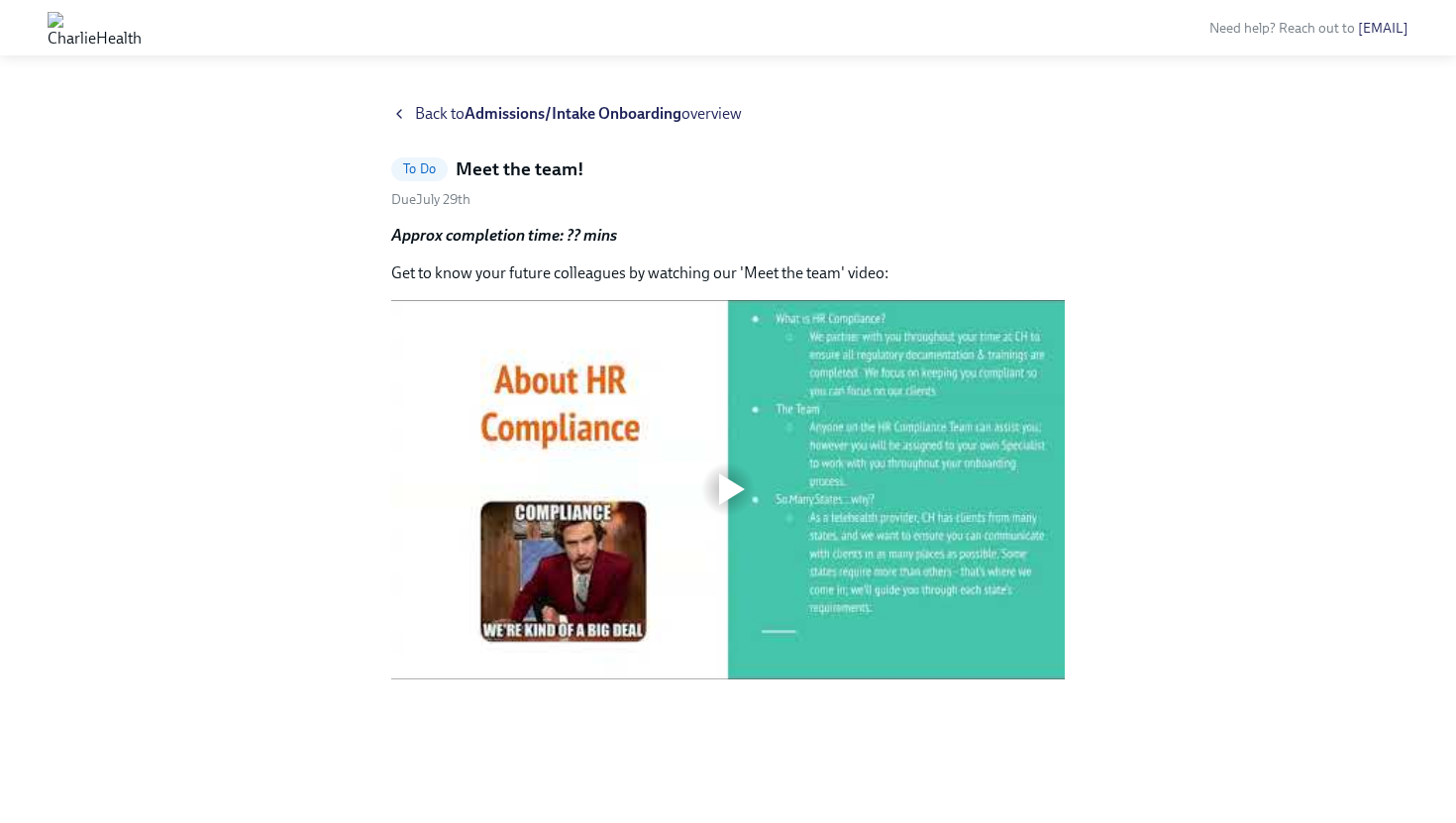 scroll, scrollTop: 0, scrollLeft: 0, axis: both 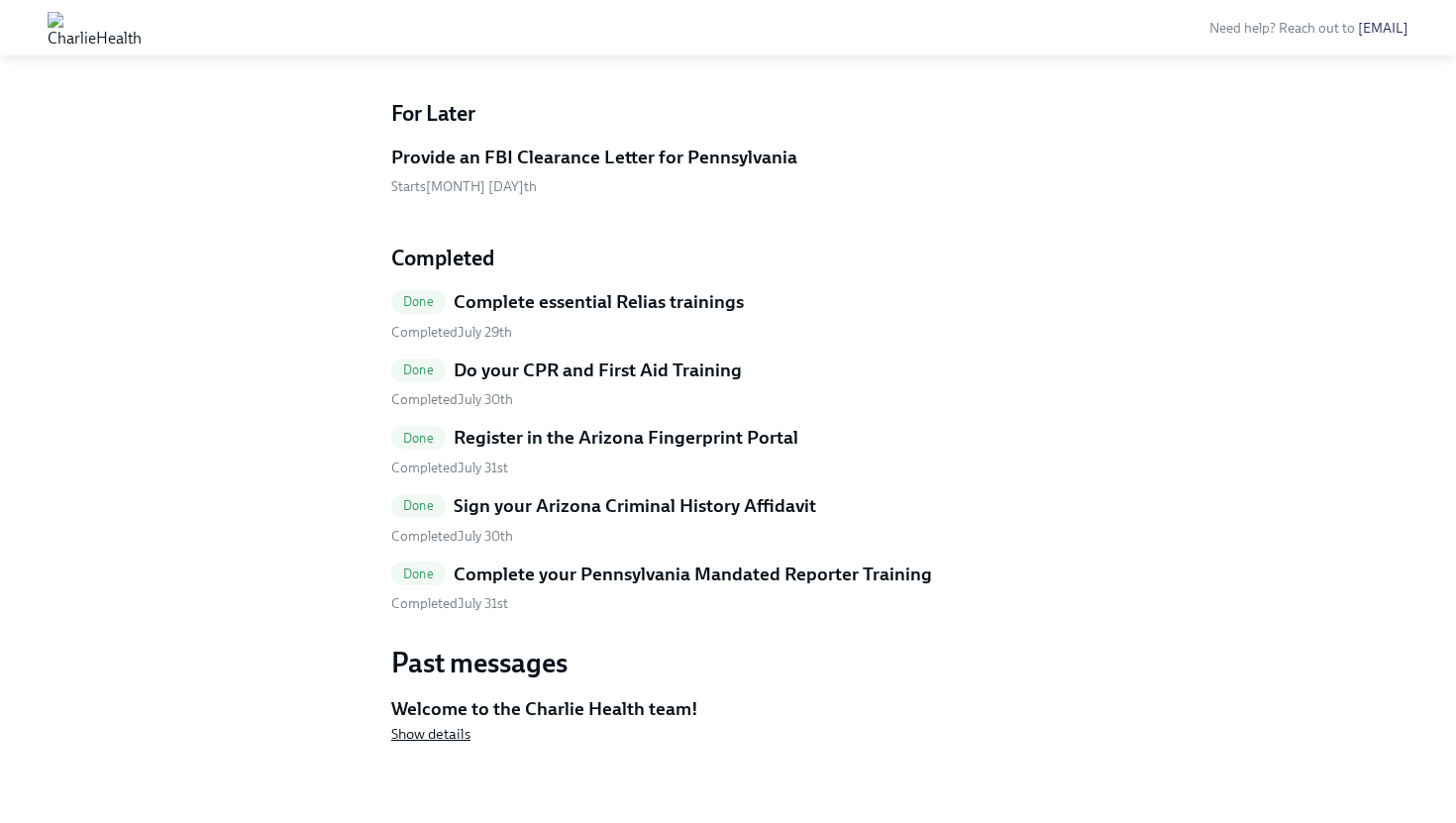 click on "Show details" at bounding box center (431, 734) 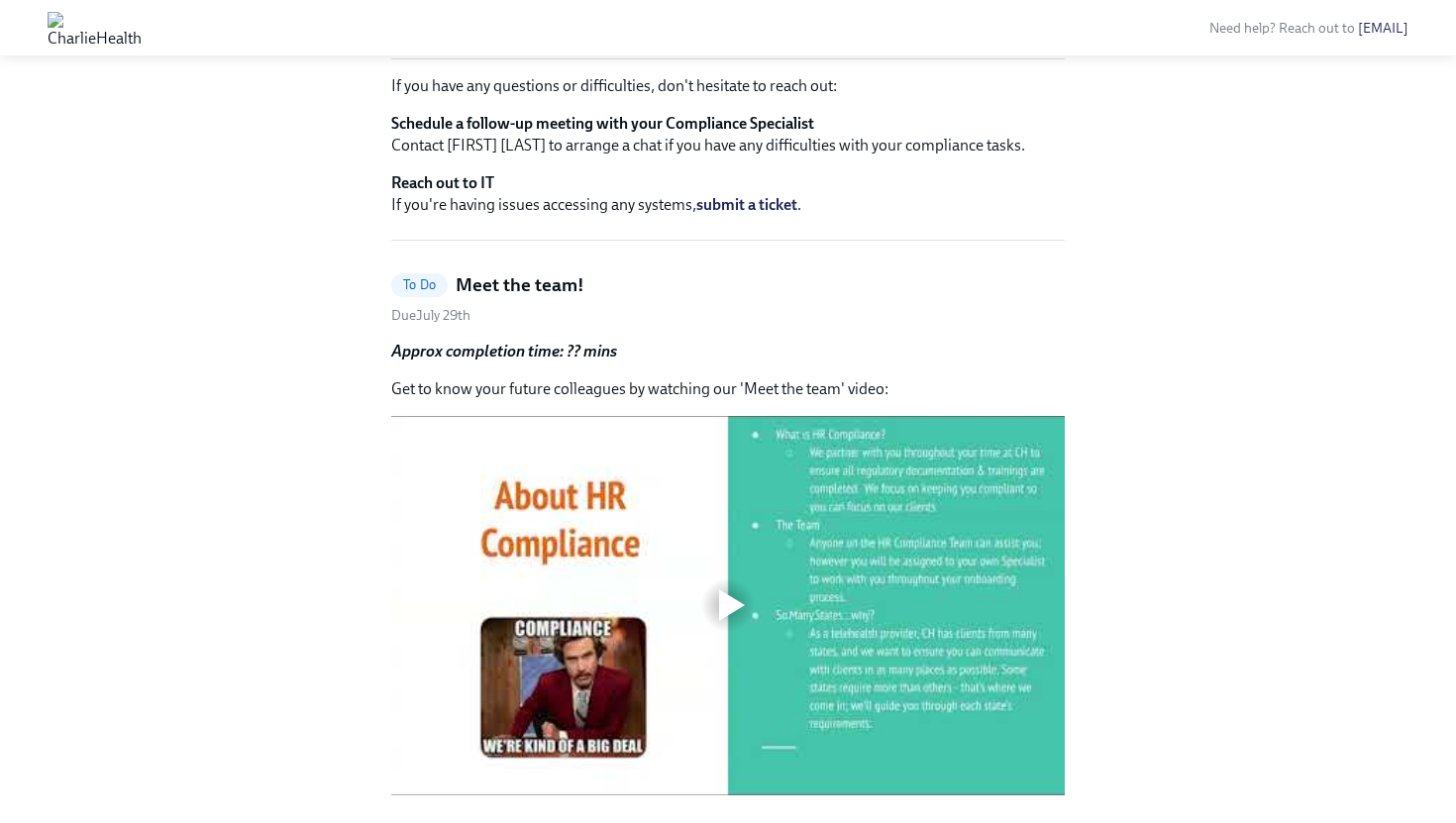 scroll, scrollTop: 0, scrollLeft: 0, axis: both 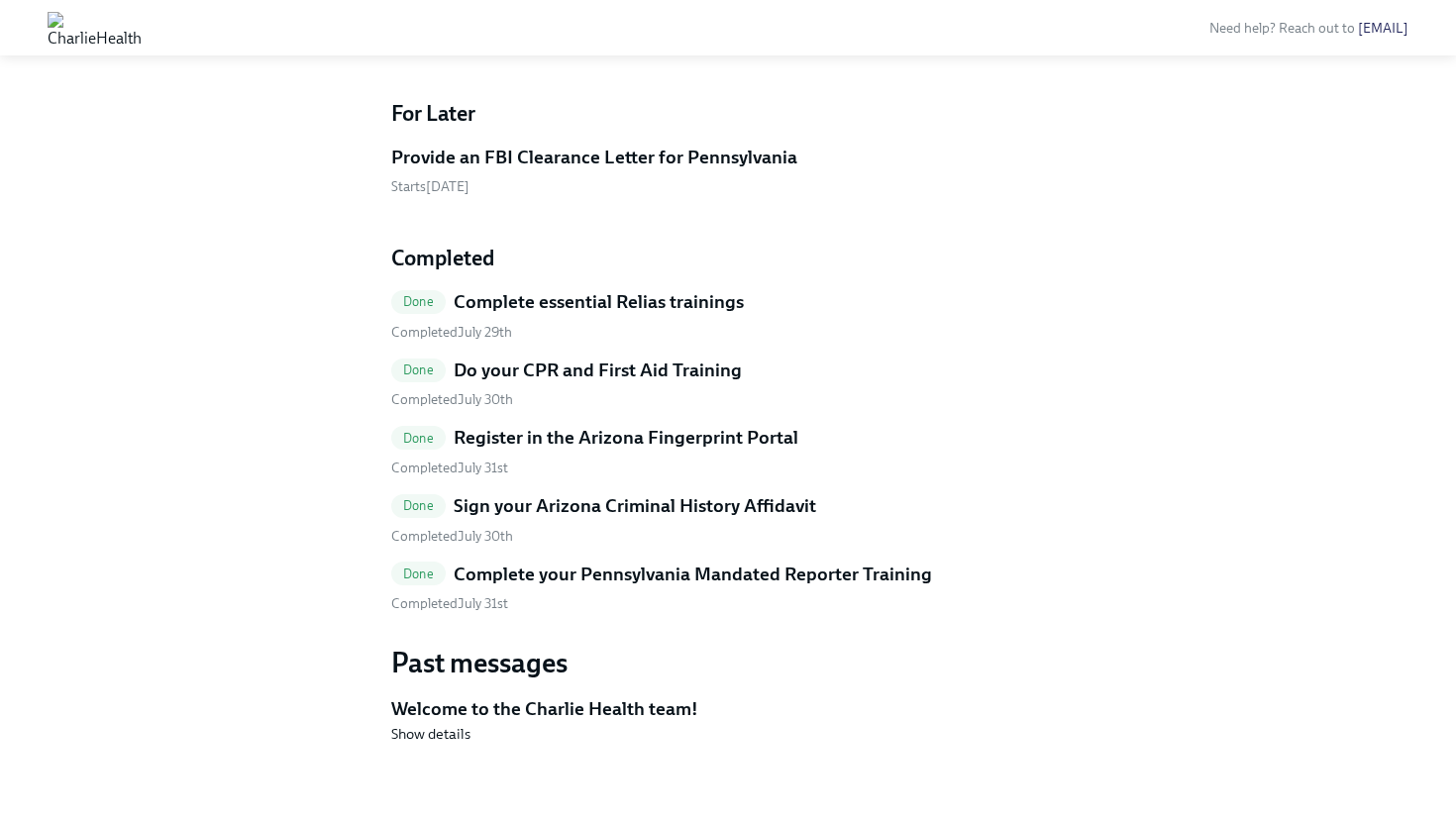 click on "For Later" at bounding box center [728, 114] 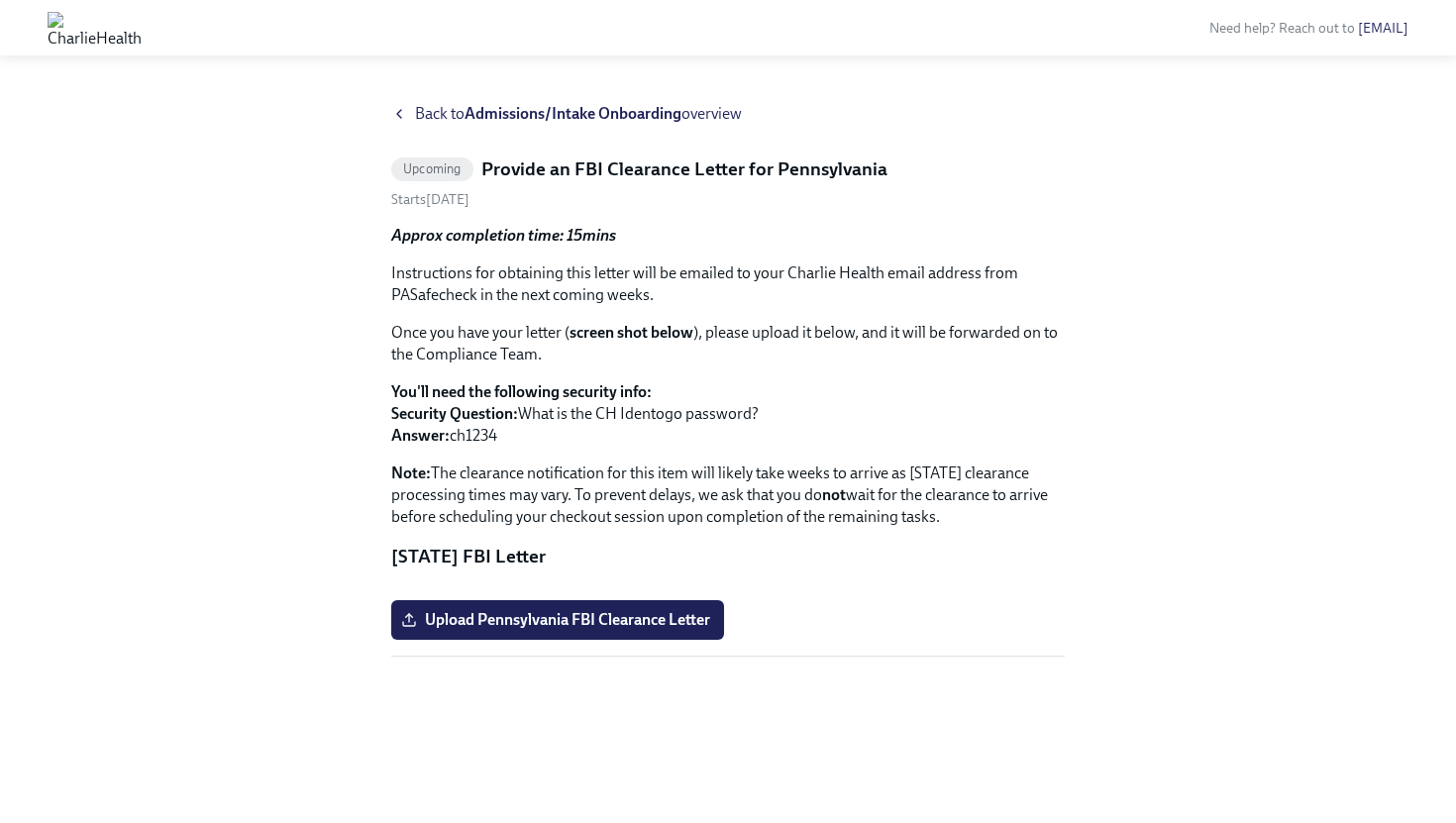 scroll, scrollTop: 154, scrollLeft: 0, axis: vertical 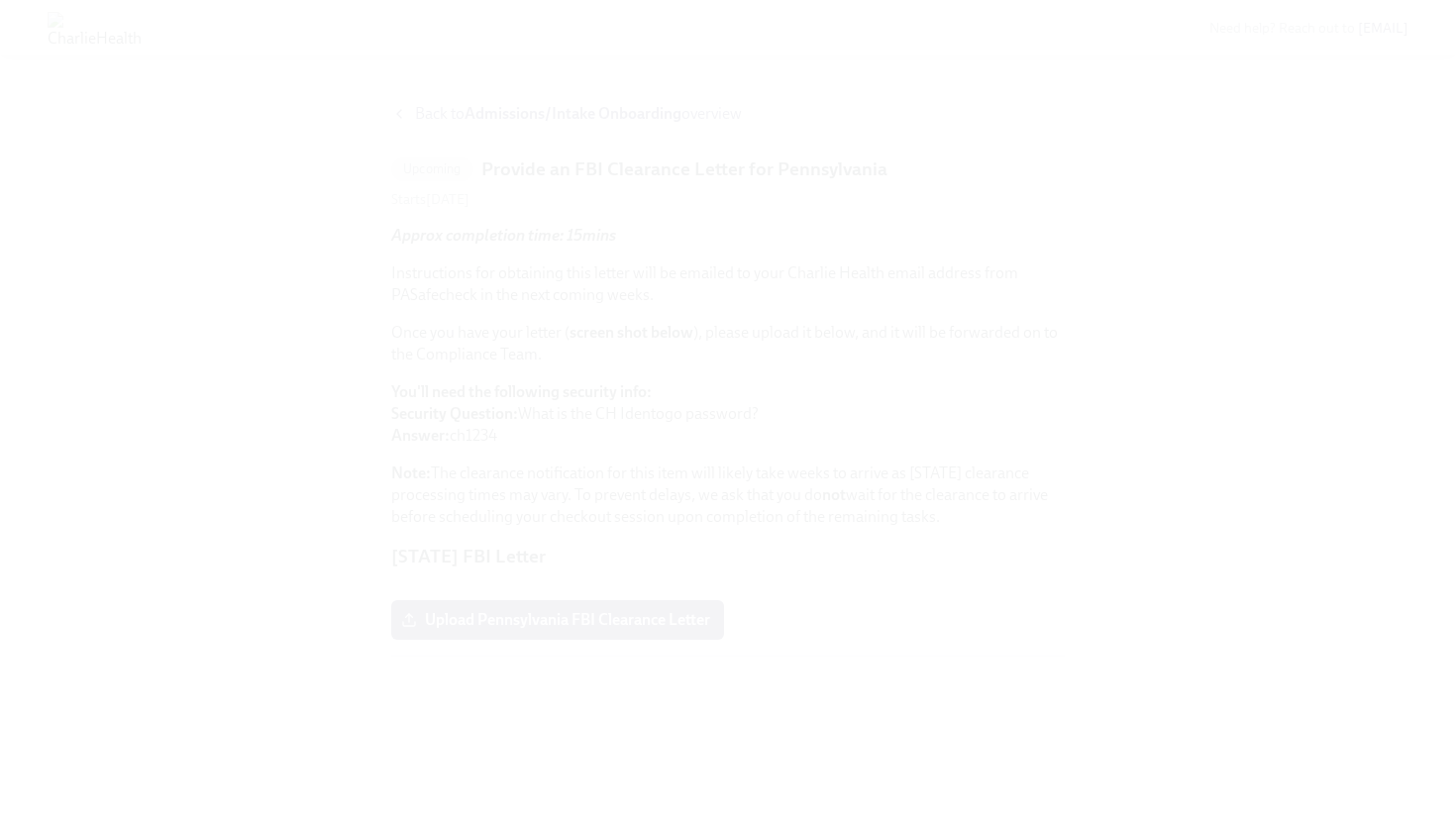 click at bounding box center [728, 411] 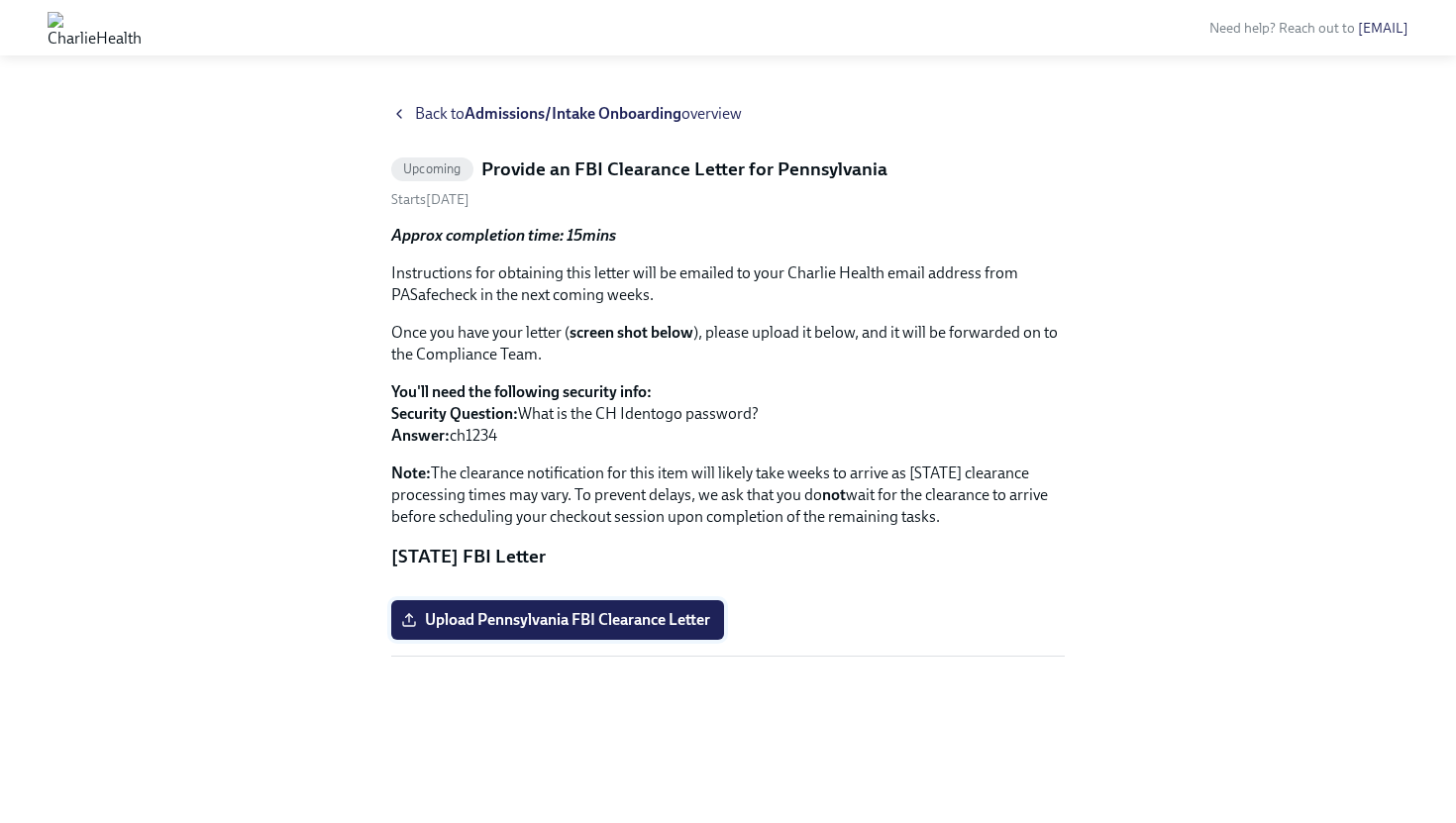 click on "Upload Pennsylvania FBI Clearance Letter" at bounding box center (558, 620) 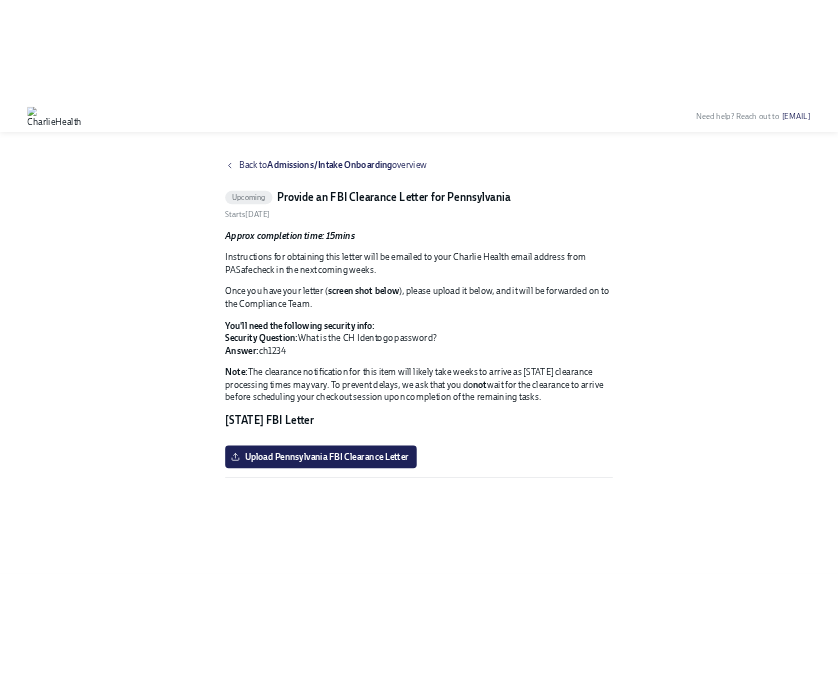 scroll, scrollTop: 154, scrollLeft: 0, axis: vertical 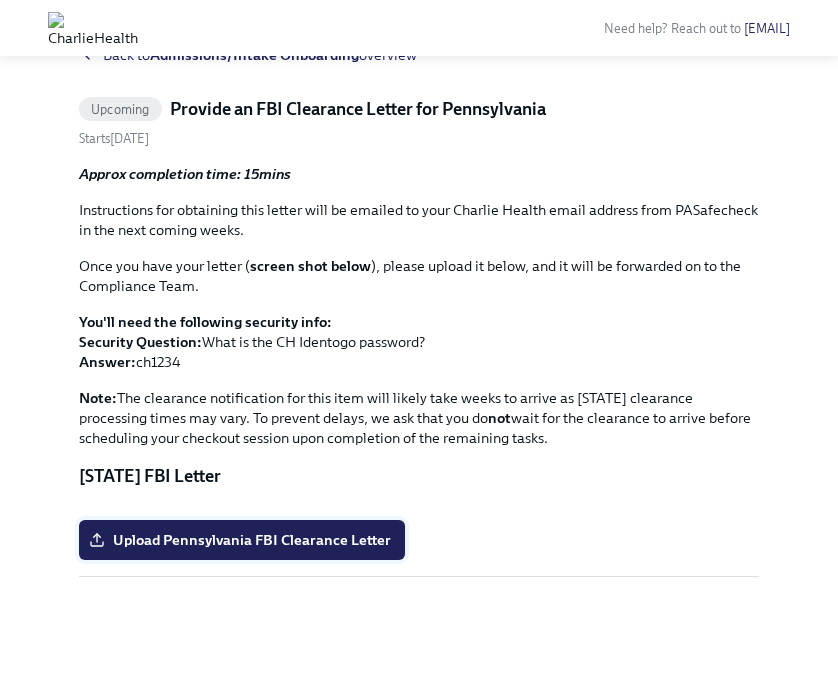 click on "Upload Pennsylvania FBI Clearance Letter" at bounding box center (242, 540) 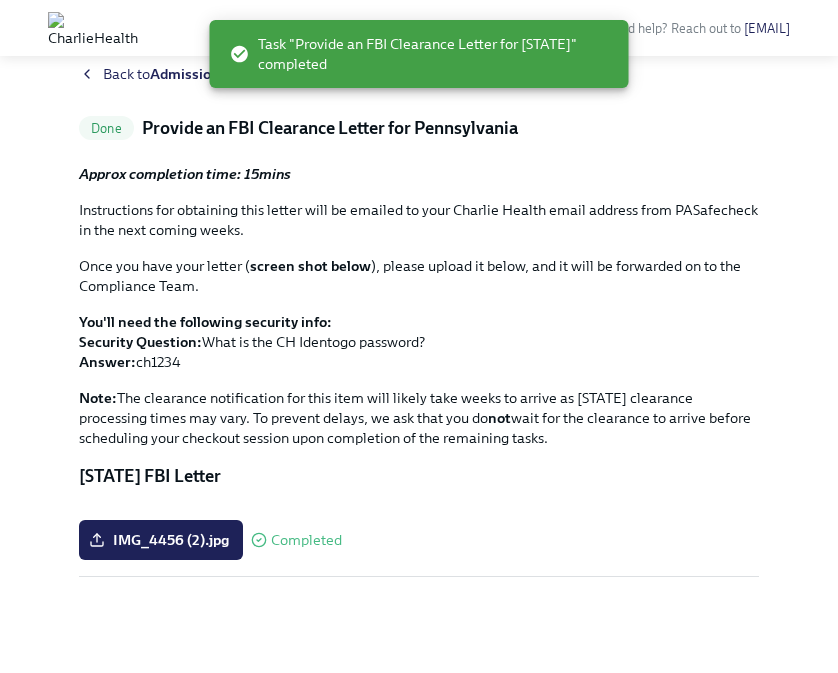 scroll, scrollTop: 247, scrollLeft: 0, axis: vertical 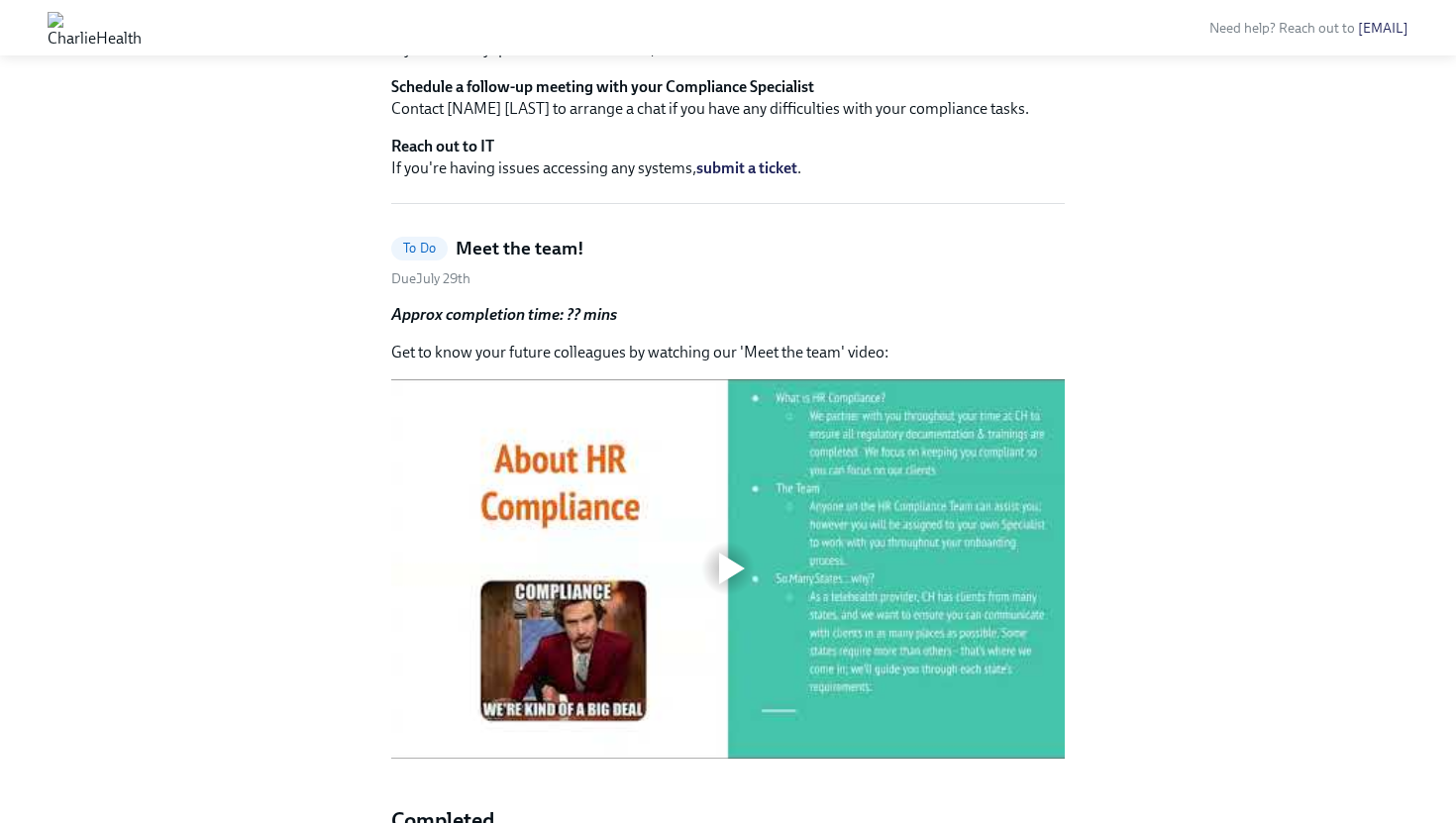 click on "Approx completion time: ?? mins" at bounding box center [504, 314] 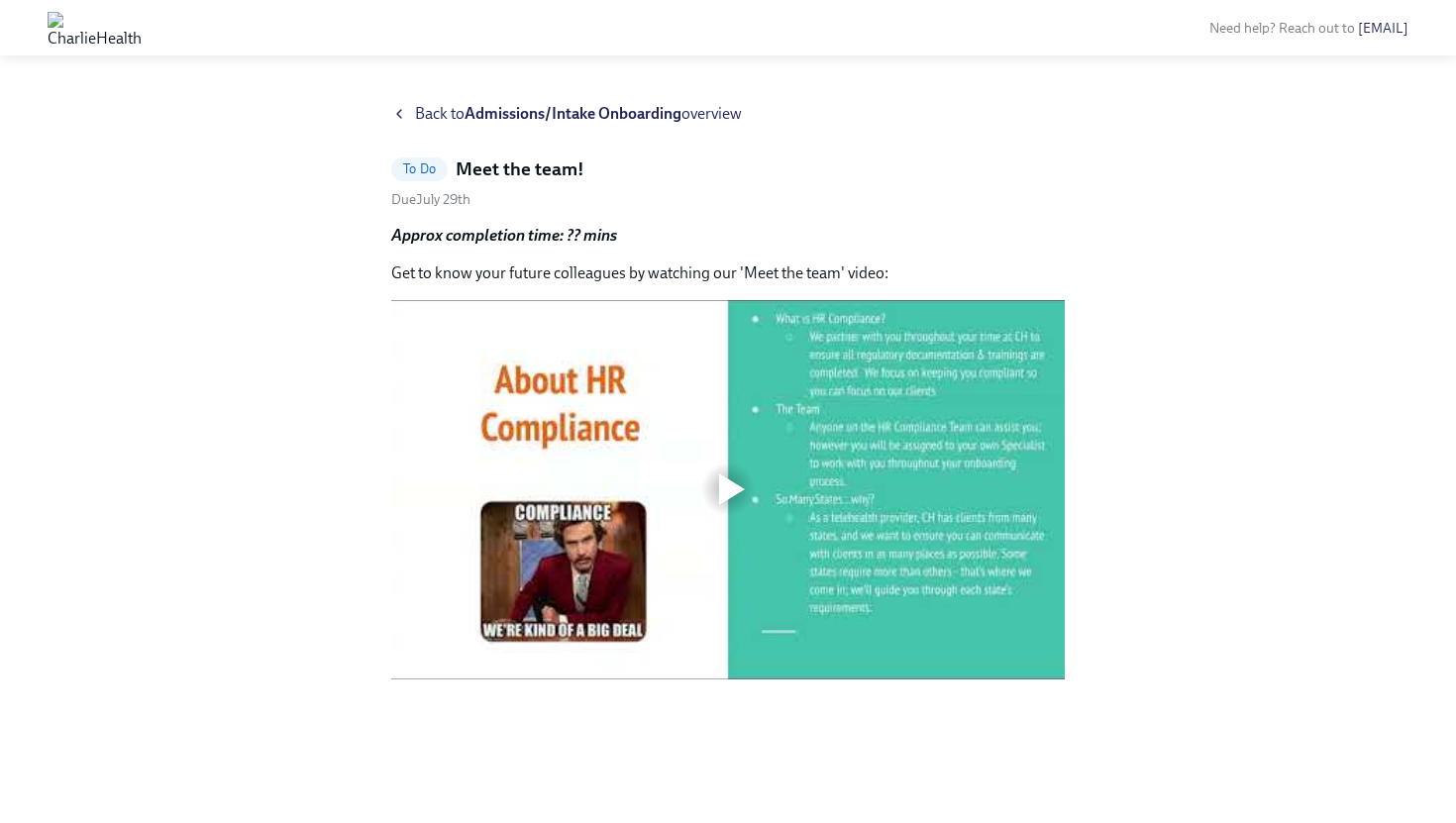 click at bounding box center (732, 489) 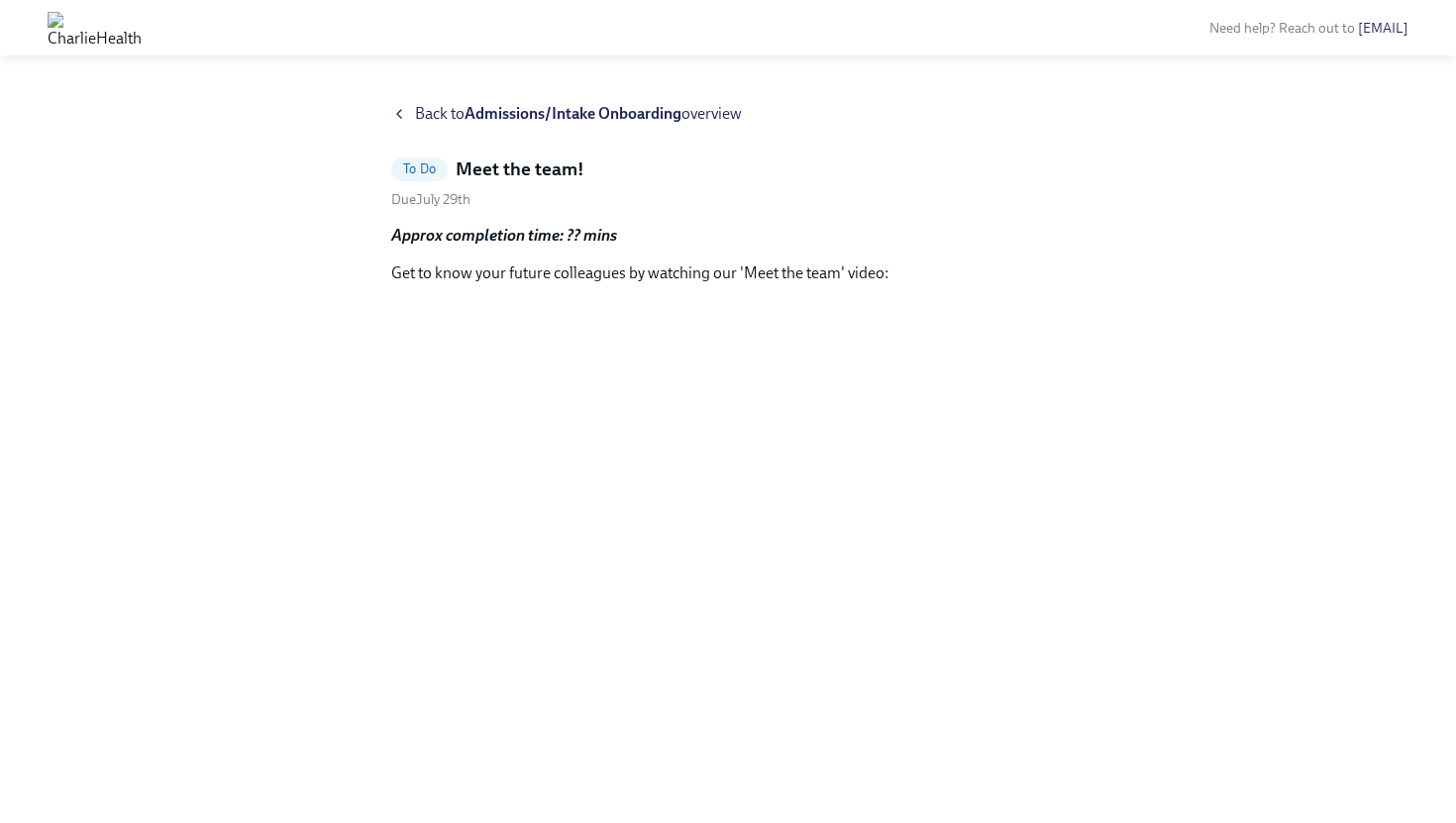 click on "To Do" at bounding box center (419, 168) 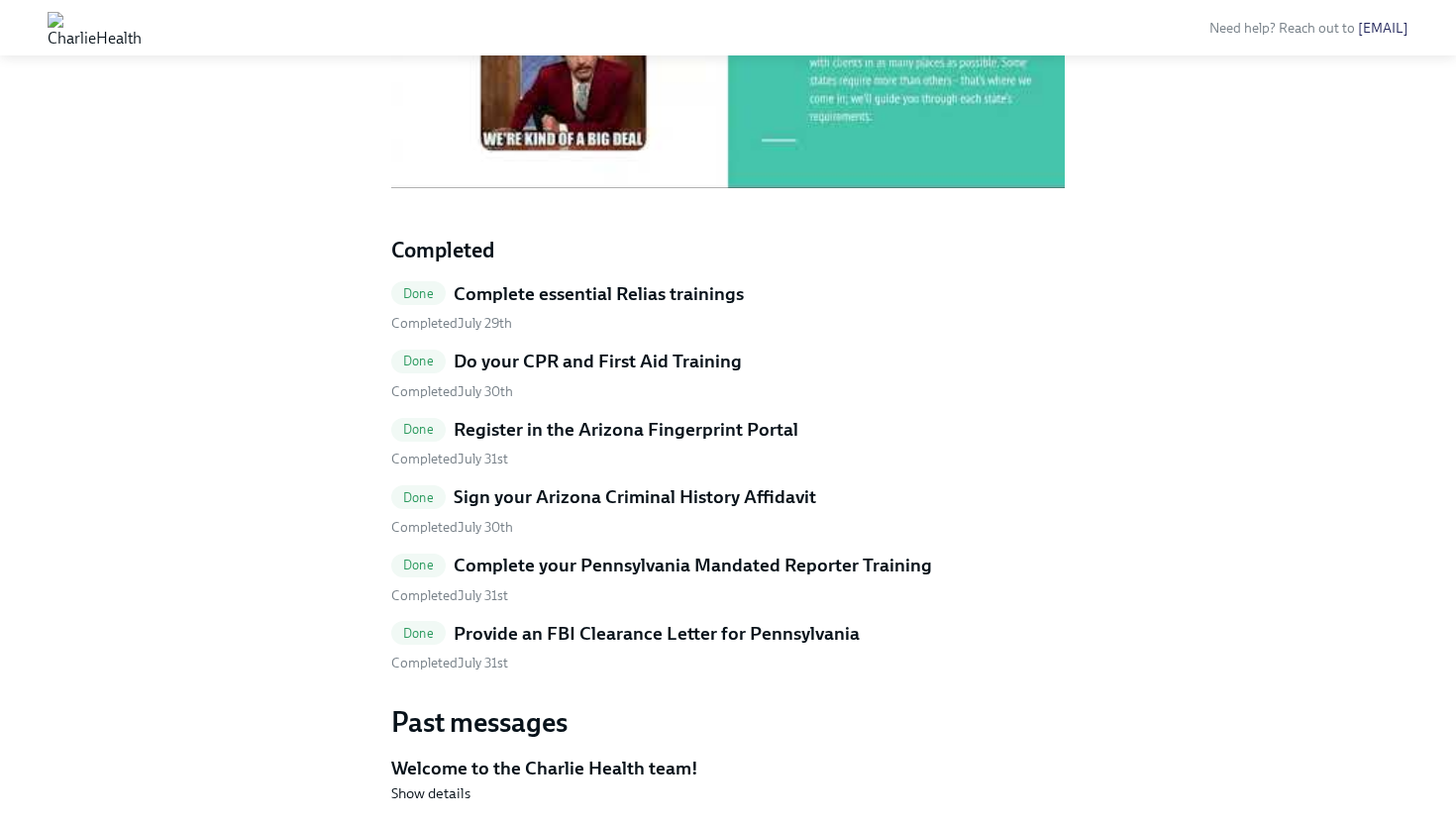 scroll, scrollTop: 1405, scrollLeft: 0, axis: vertical 